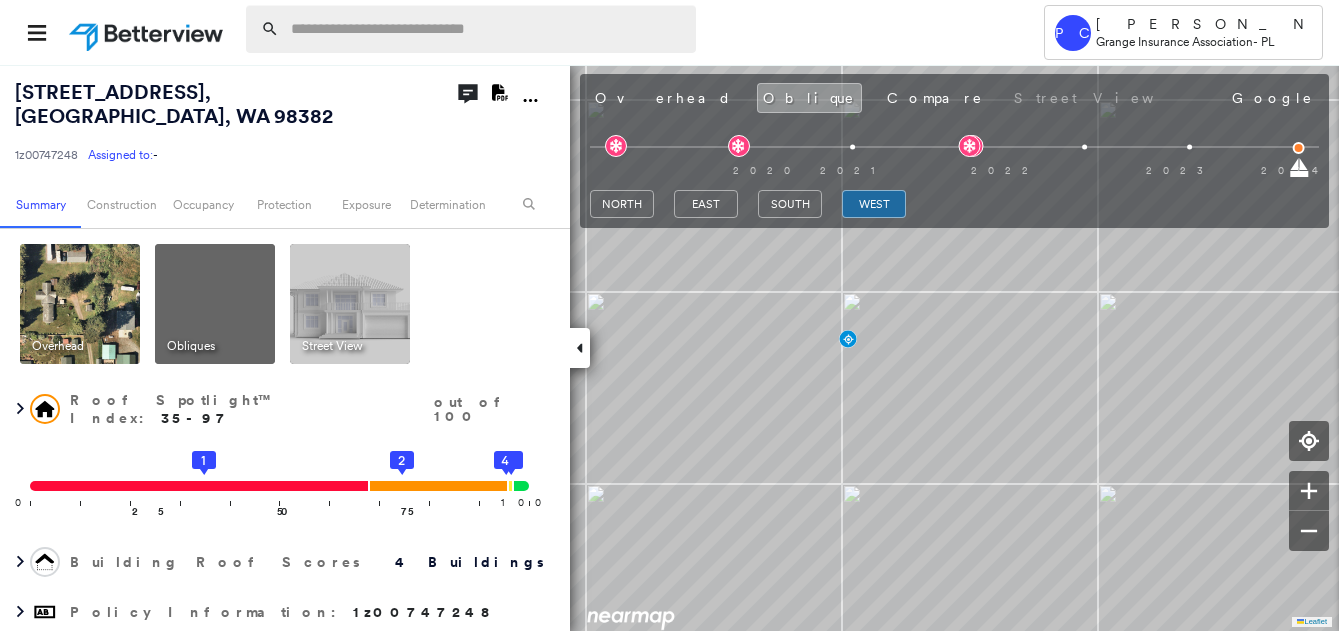 scroll, scrollTop: 0, scrollLeft: 0, axis: both 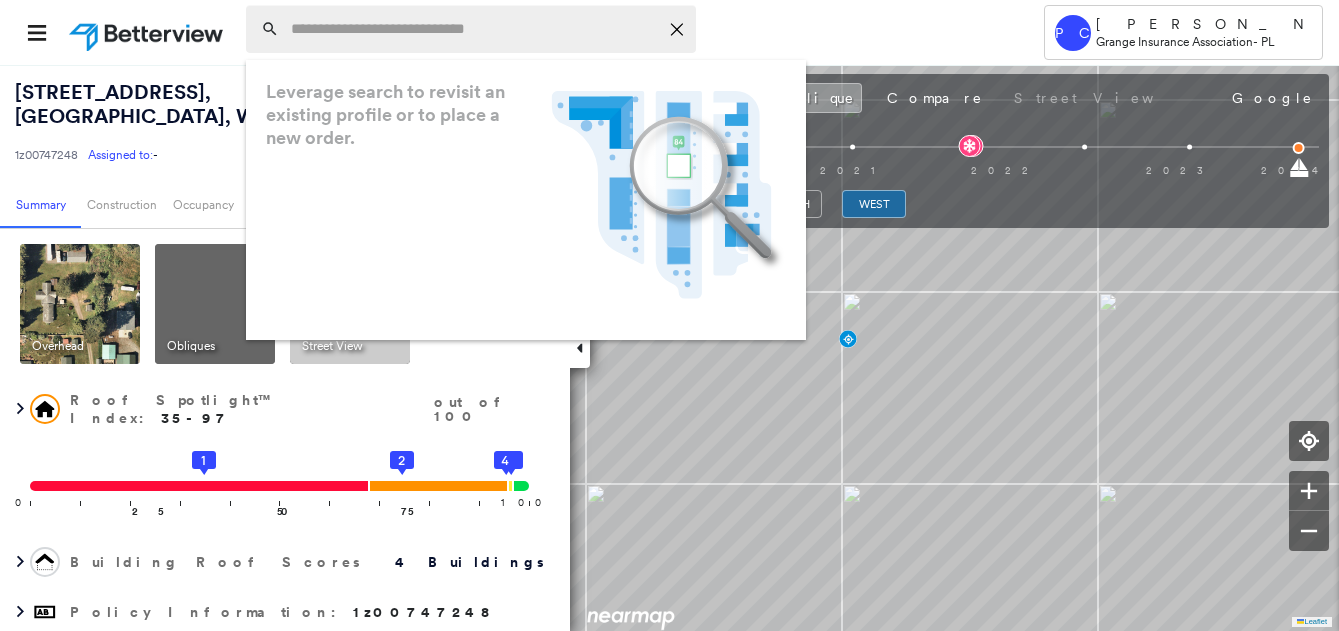 paste on "**********" 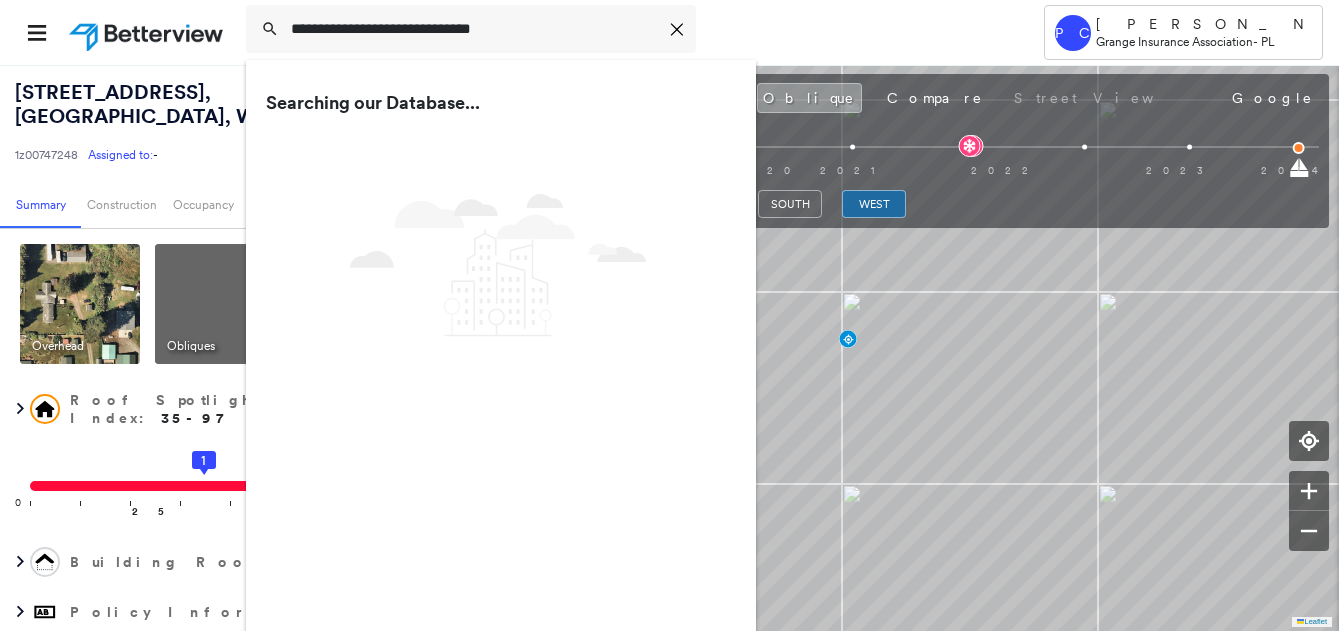 type on "**********" 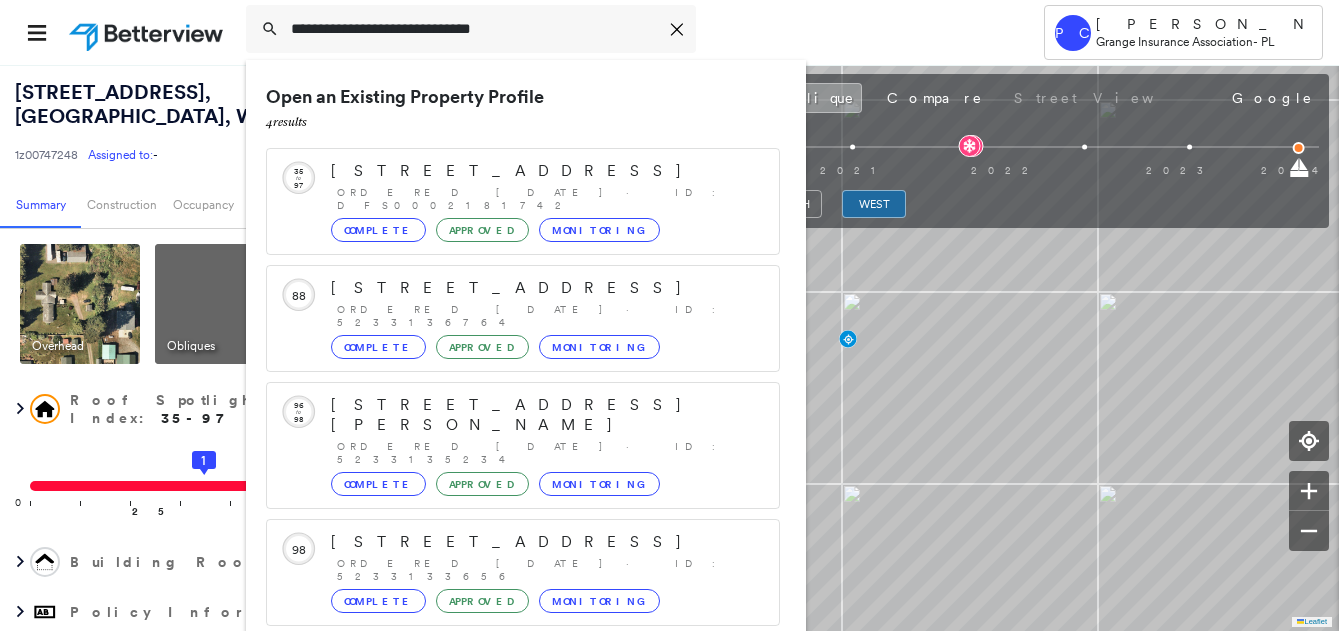 scroll, scrollTop: 56, scrollLeft: 0, axis: vertical 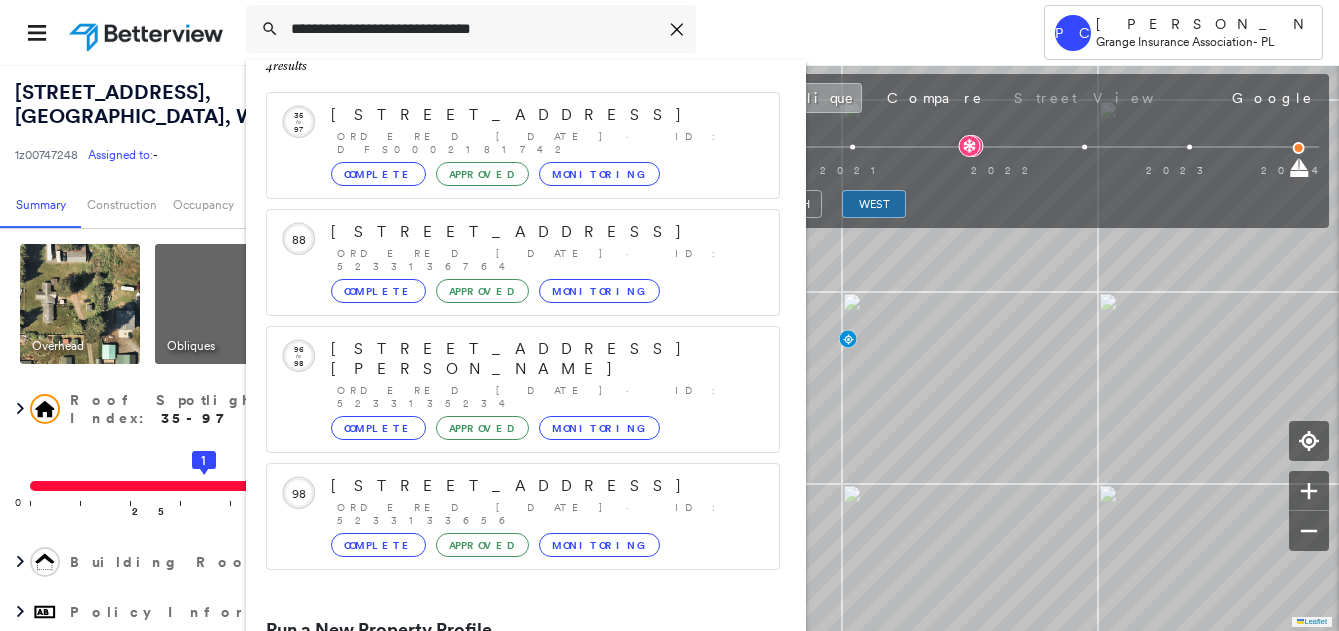 click on "[STREET_ADDRESS]" at bounding box center (501, 699) 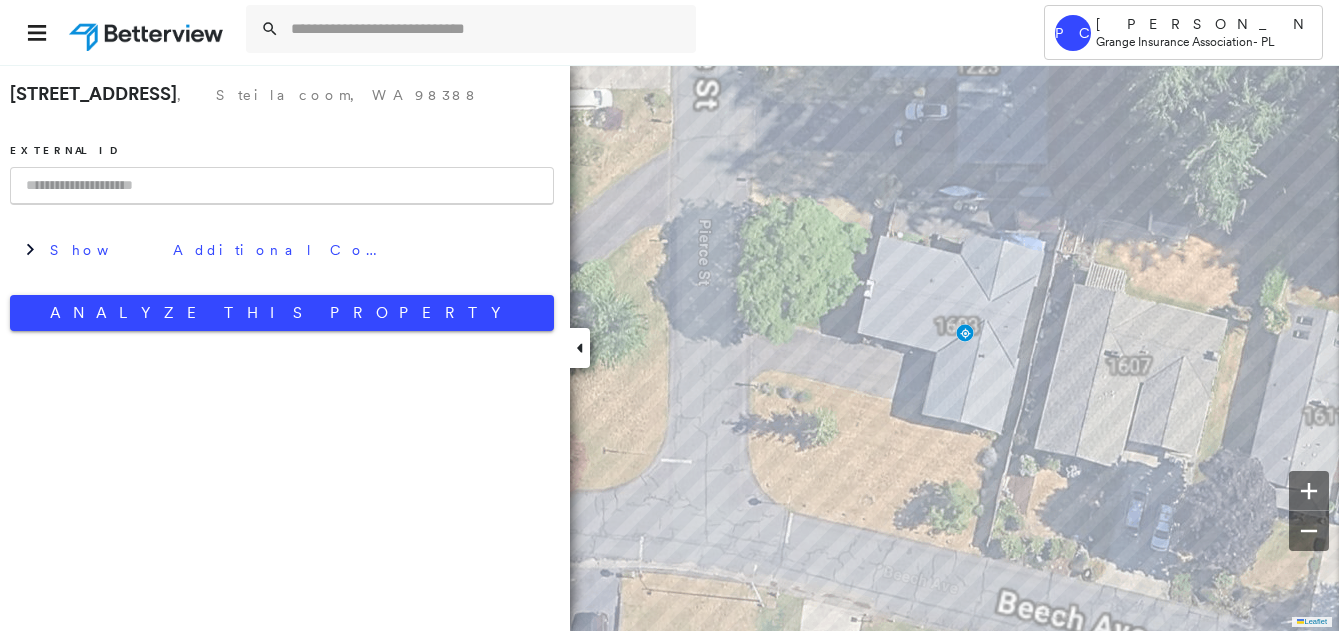 click at bounding box center (282, 186) 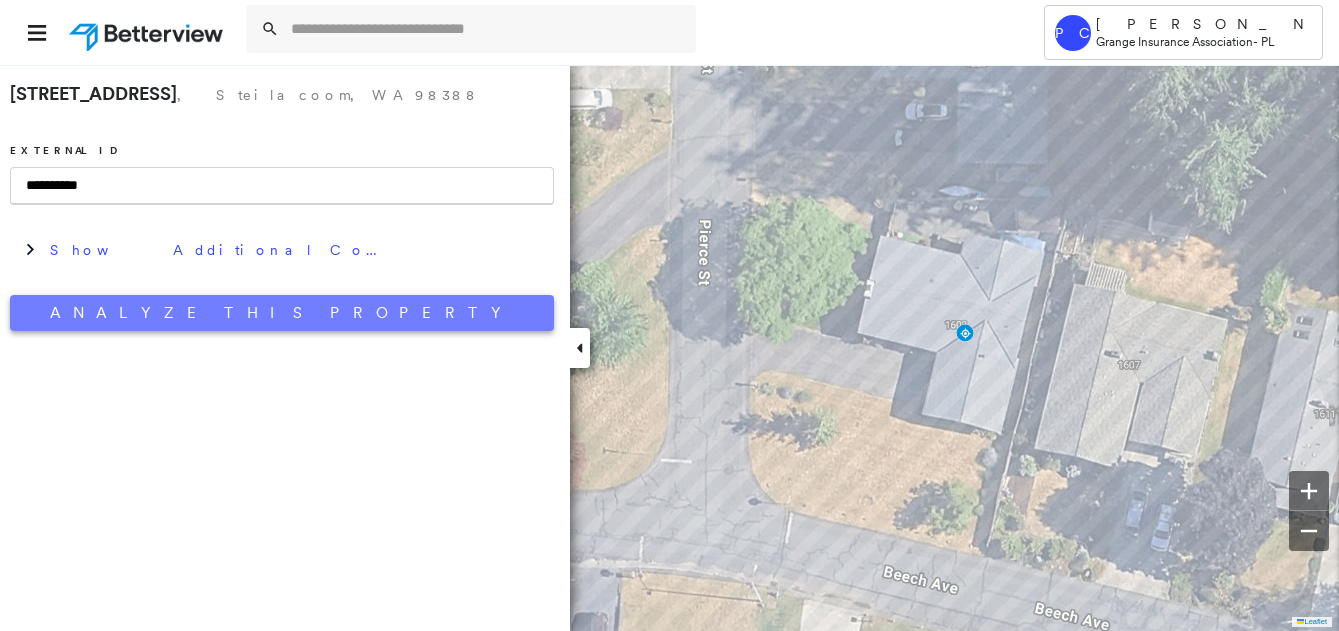 type on "**********" 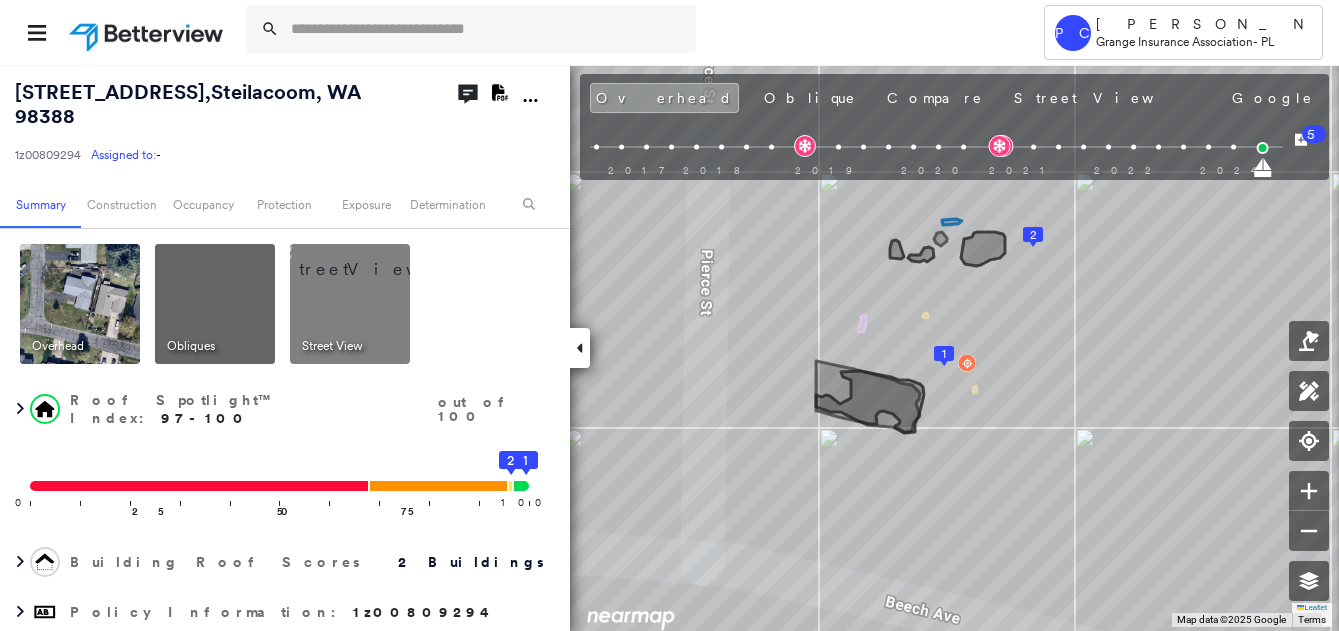 click on "Download PDF Report" 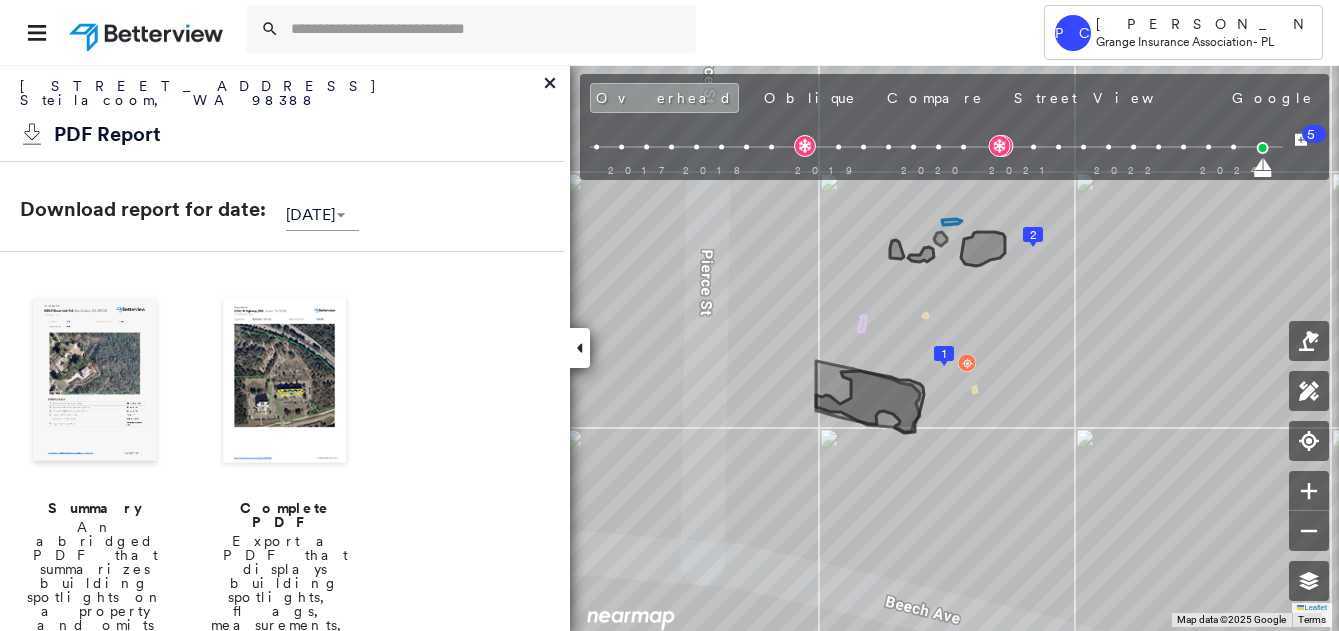 click at bounding box center (95, 382) 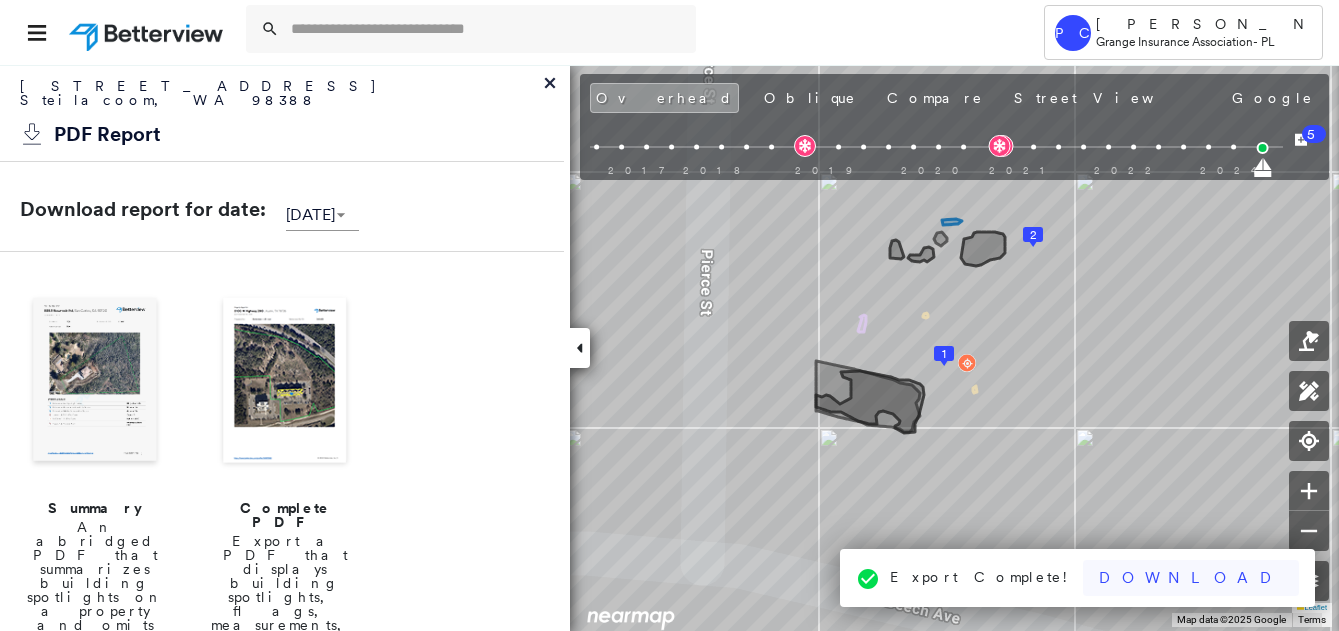 click on "Download" at bounding box center [1191, 578] 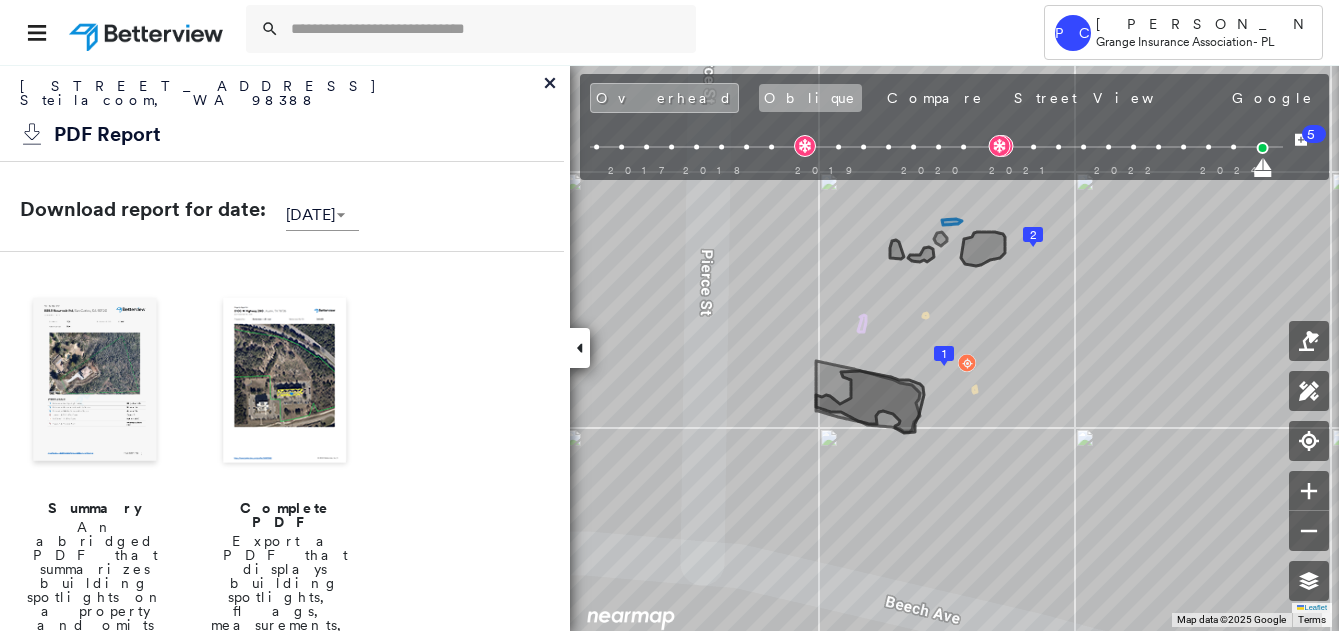click on "Oblique" at bounding box center (810, 98) 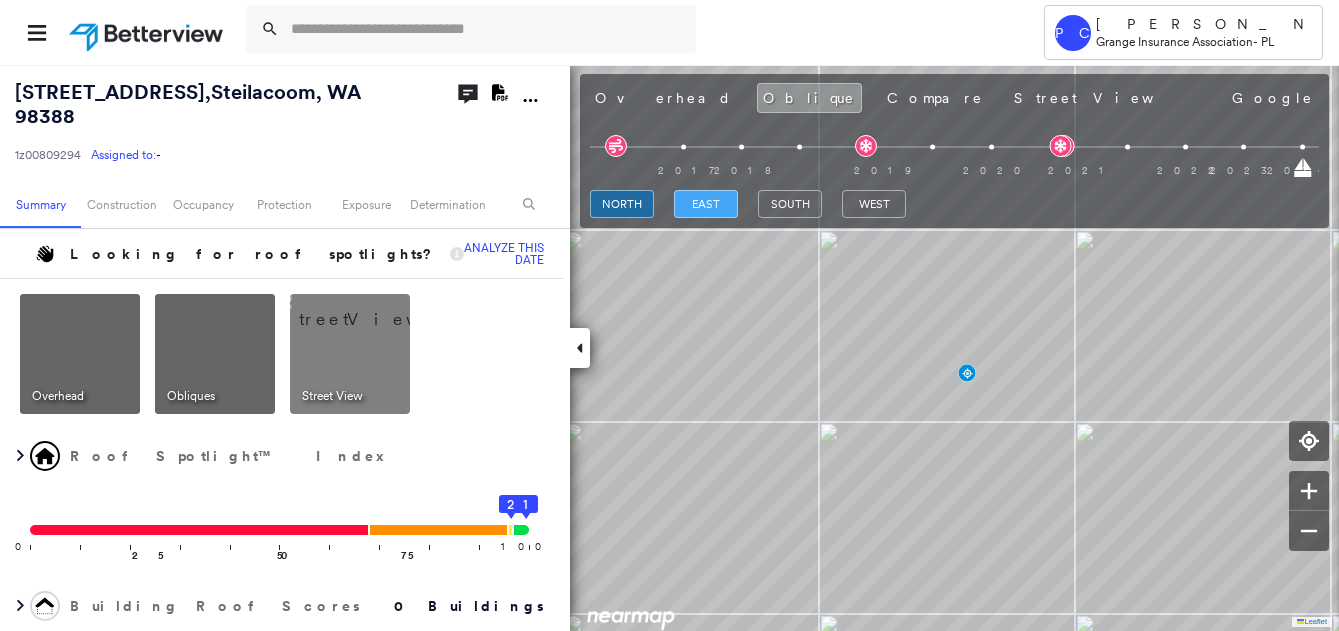 click on "east" at bounding box center [706, 204] 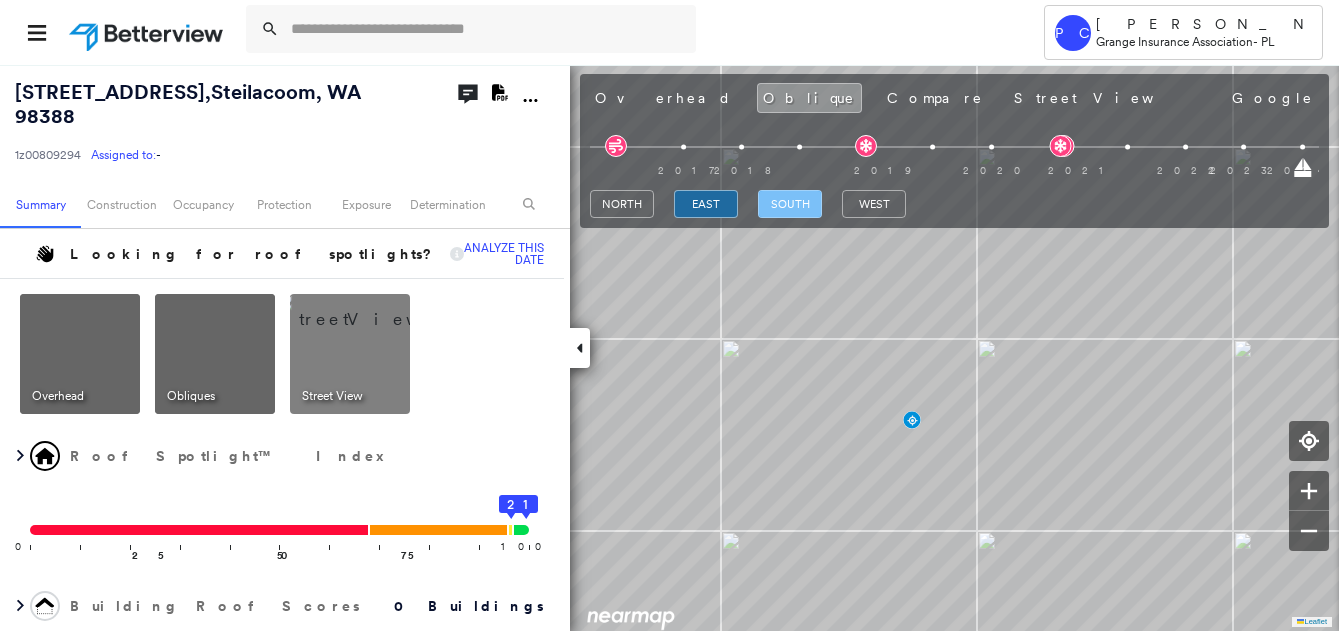 click on "south" at bounding box center [790, 204] 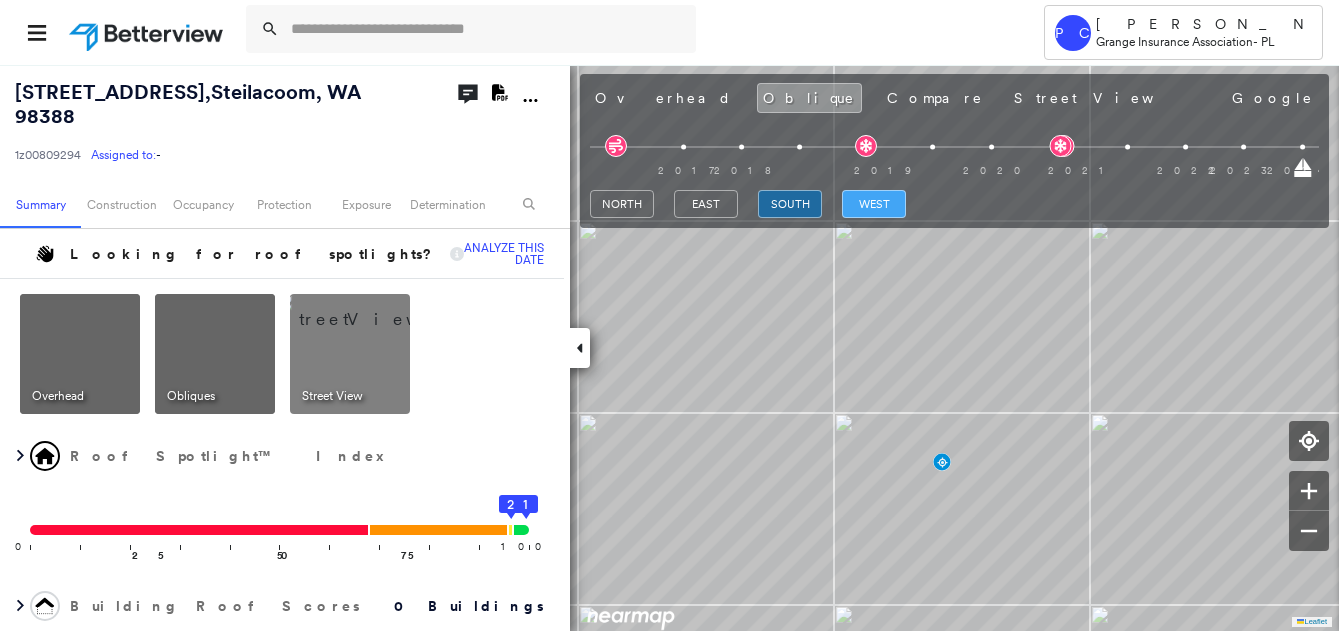 click on "west" at bounding box center (874, 204) 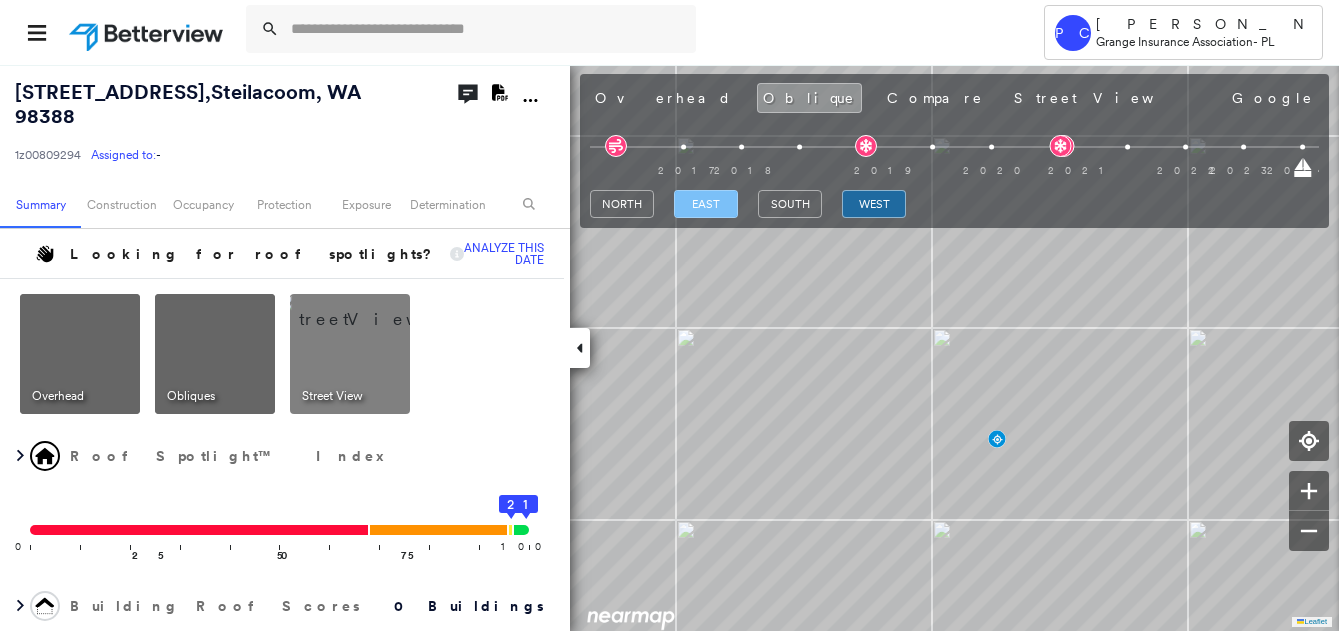click on "east" at bounding box center [706, 204] 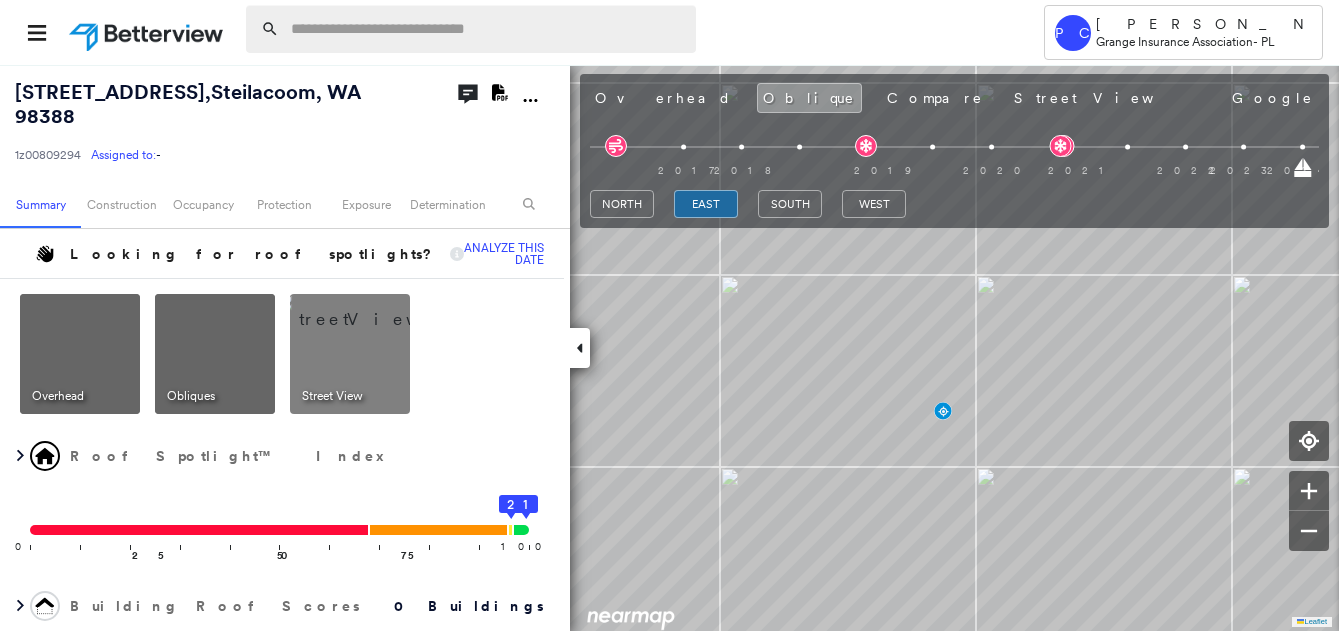 click at bounding box center (487, 29) 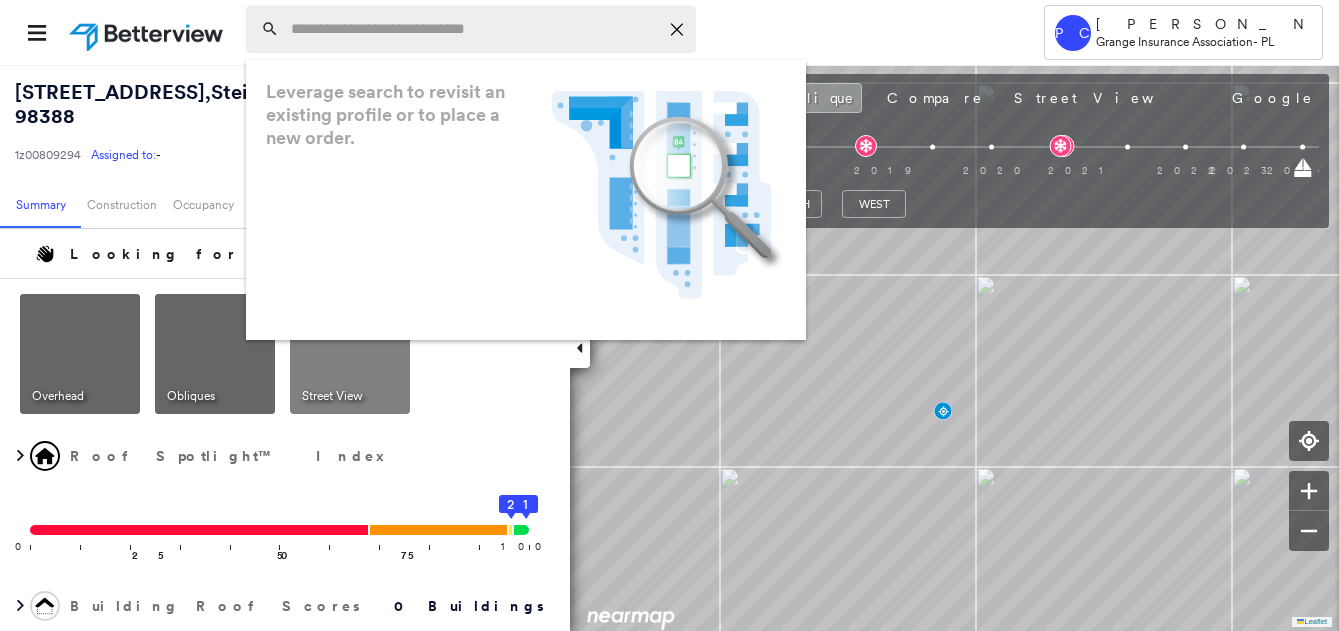 paste on "**********" 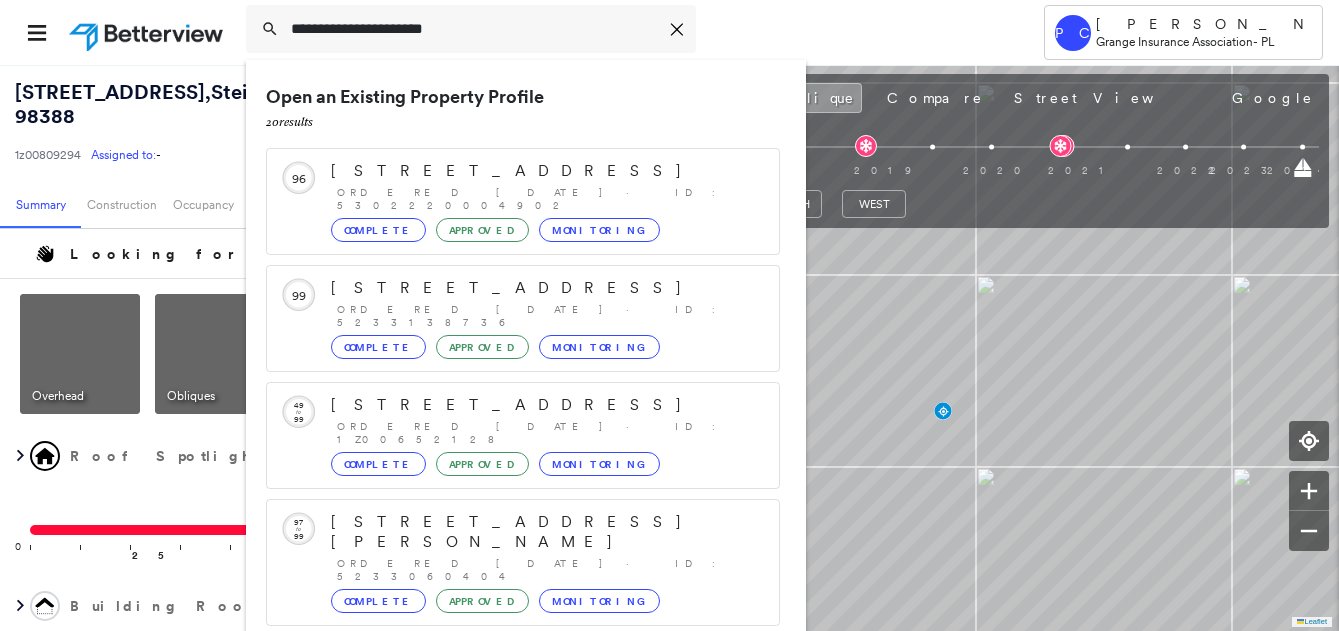 scroll, scrollTop: 212, scrollLeft: 0, axis: vertical 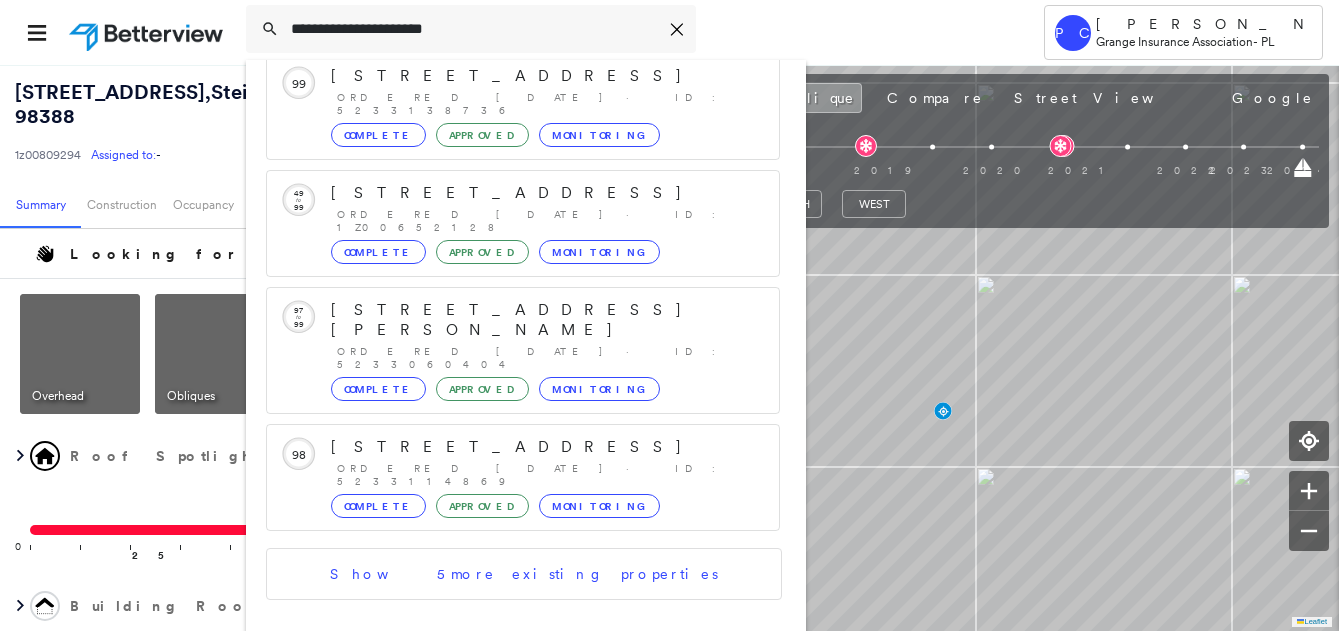 type on "**********" 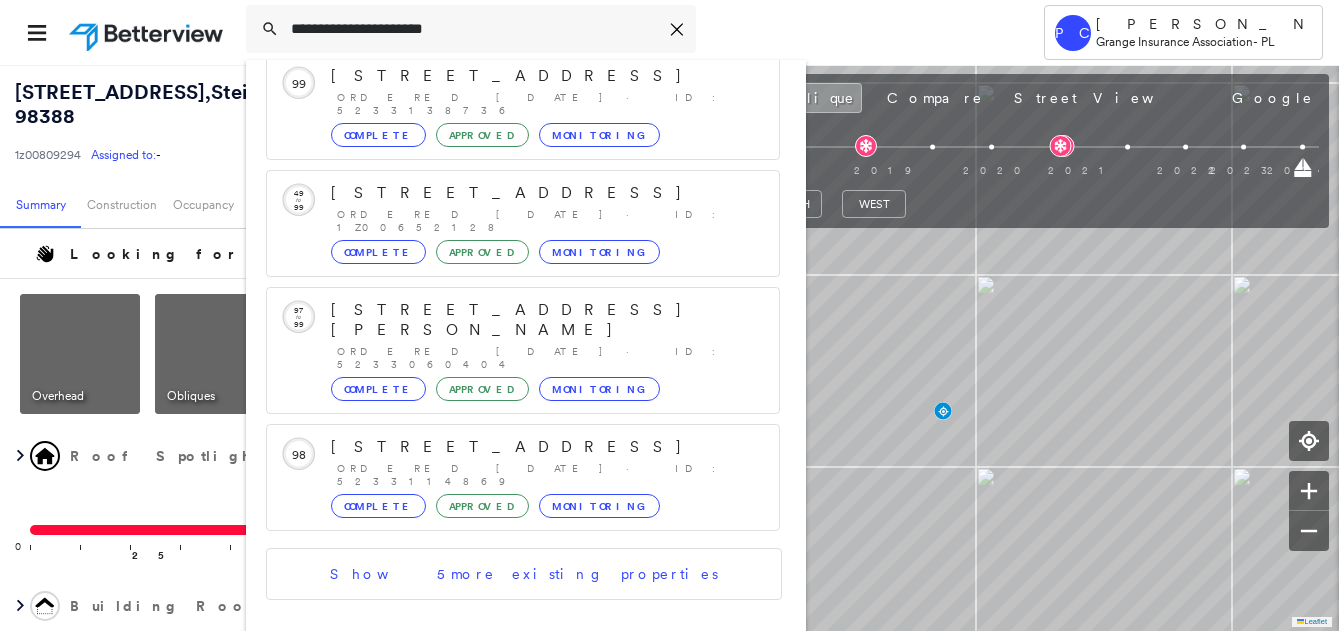 click on "[STREET_ADDRESS]" at bounding box center (501, 712) 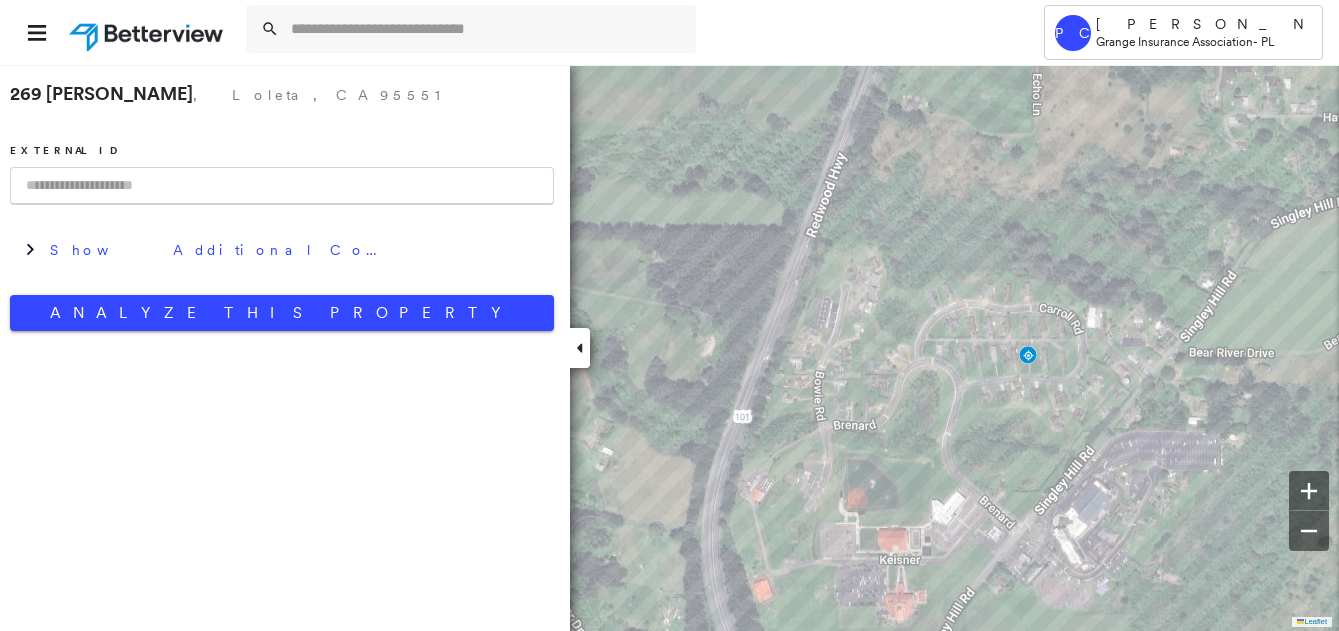 click at bounding box center [282, 186] 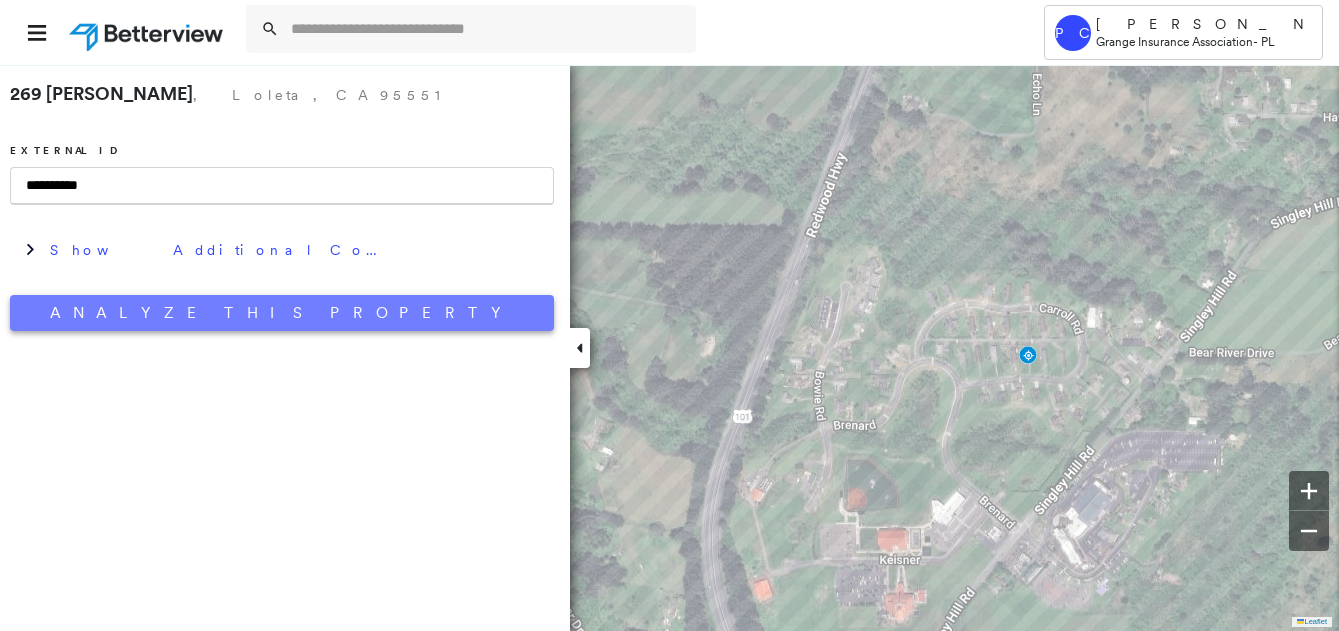 type on "**********" 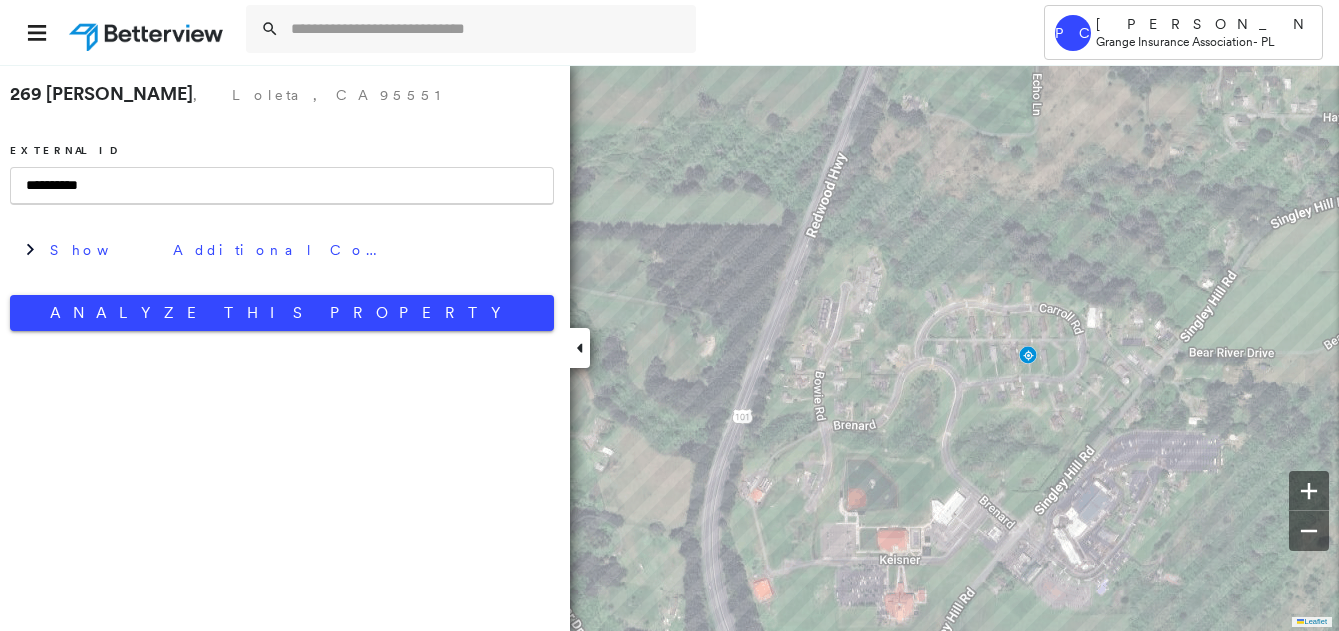 drag, startPoint x: 232, startPoint y: 322, endPoint x: 210, endPoint y: 403, distance: 83.9345 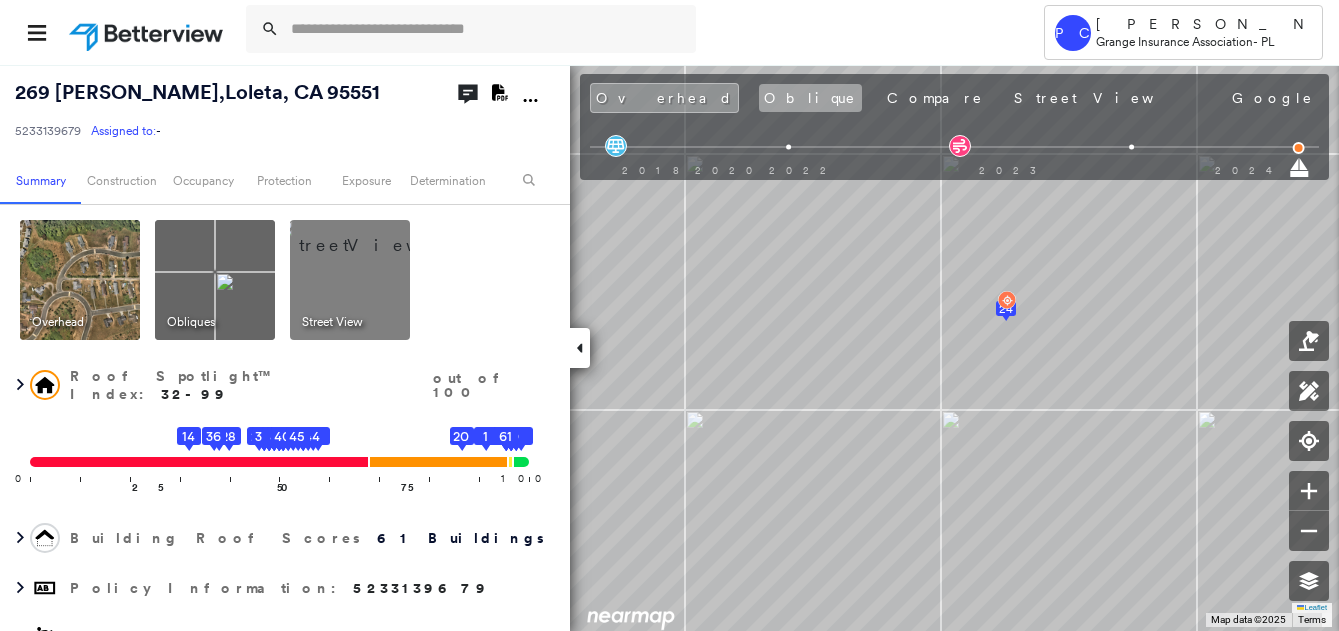 click on "Oblique" at bounding box center [810, 98] 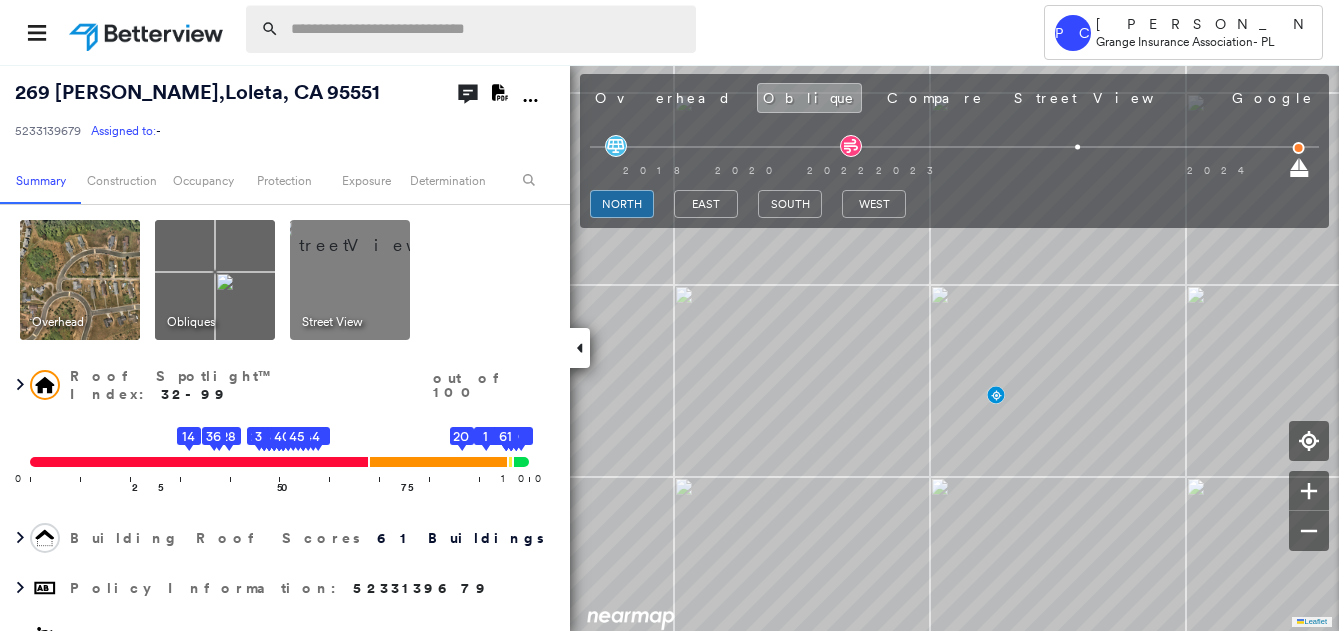 click at bounding box center (487, 29) 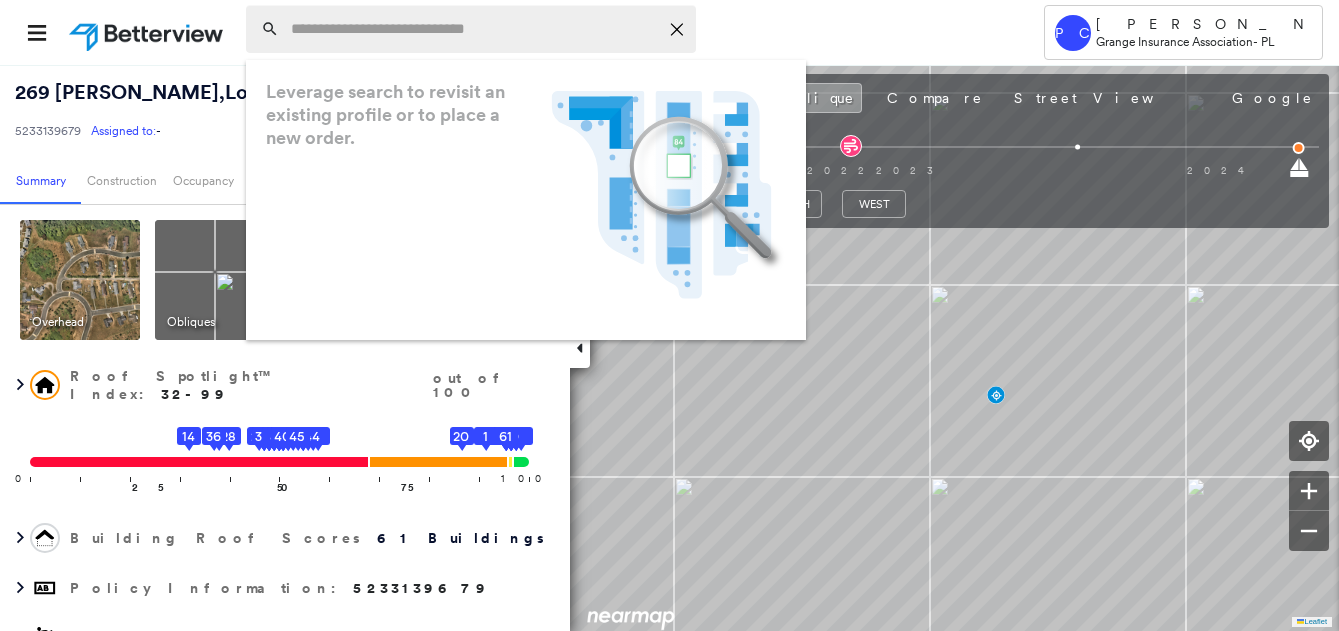 paste on "**********" 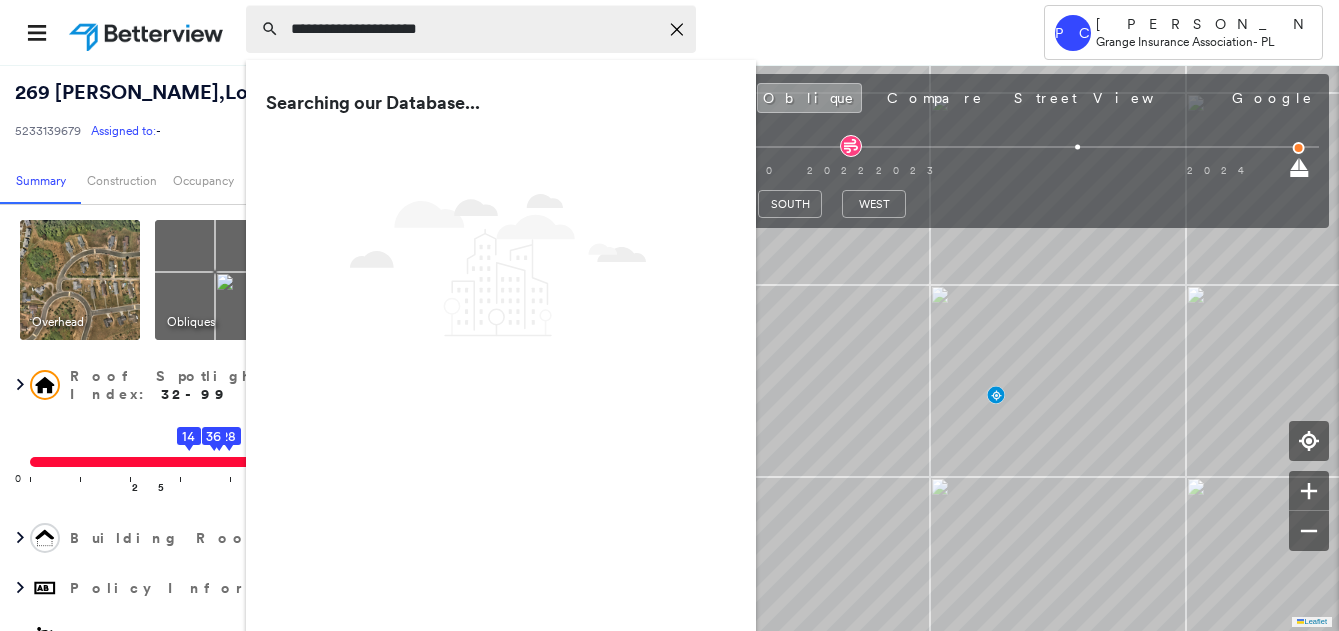 type on "**********" 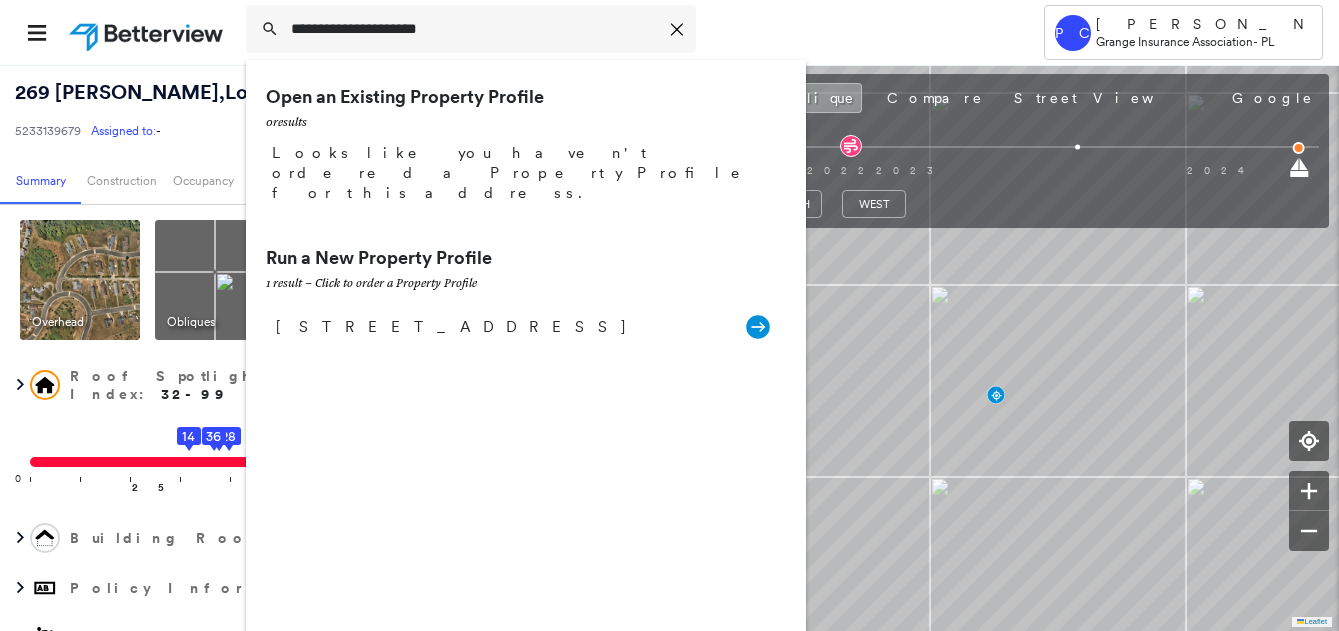 click on "[STREET_ADDRESS]" at bounding box center (501, 327) 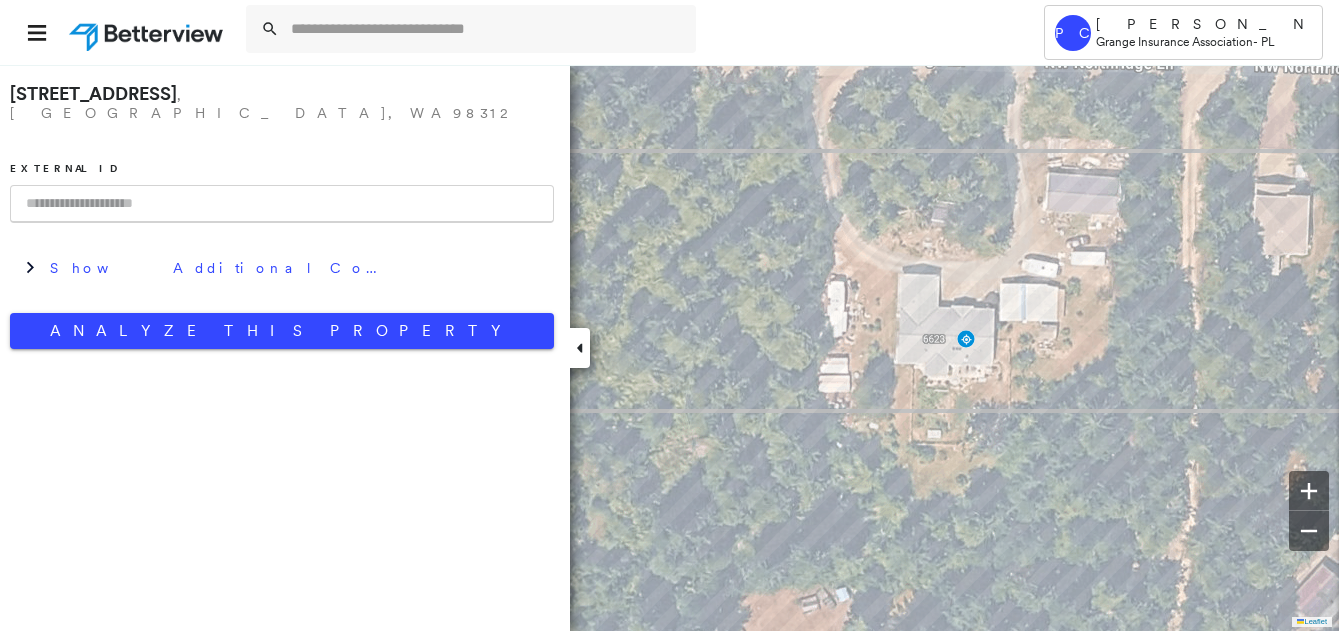 click at bounding box center (282, 204) 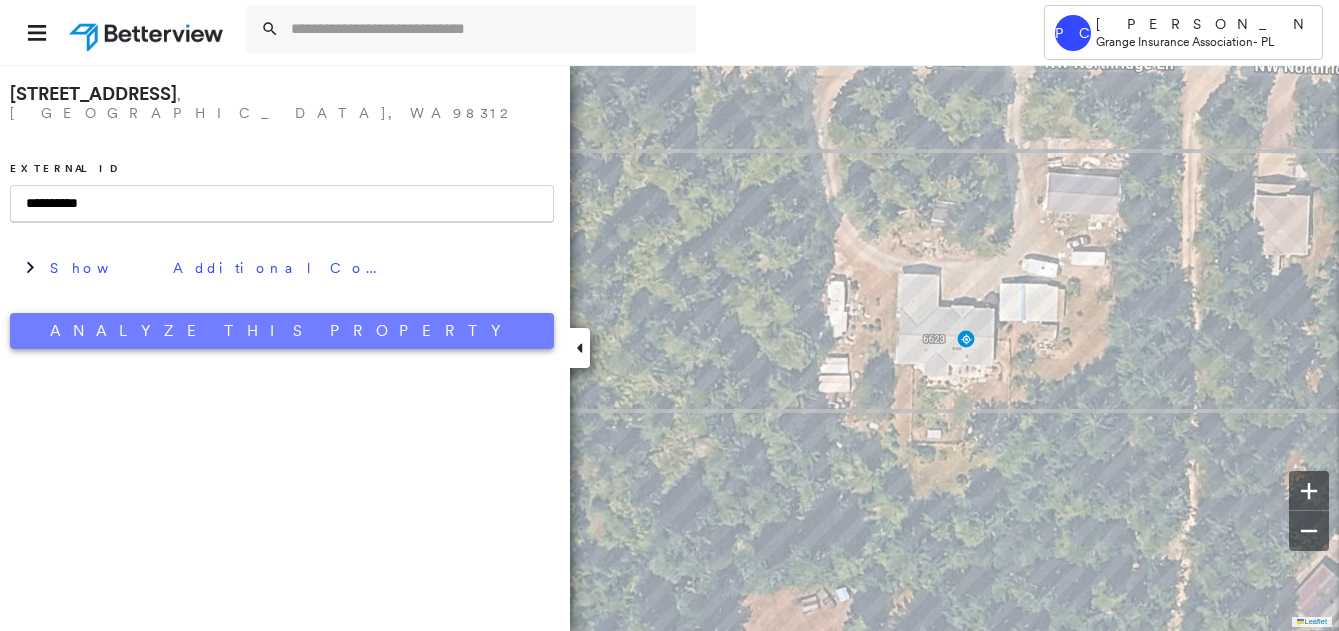 type on "**********" 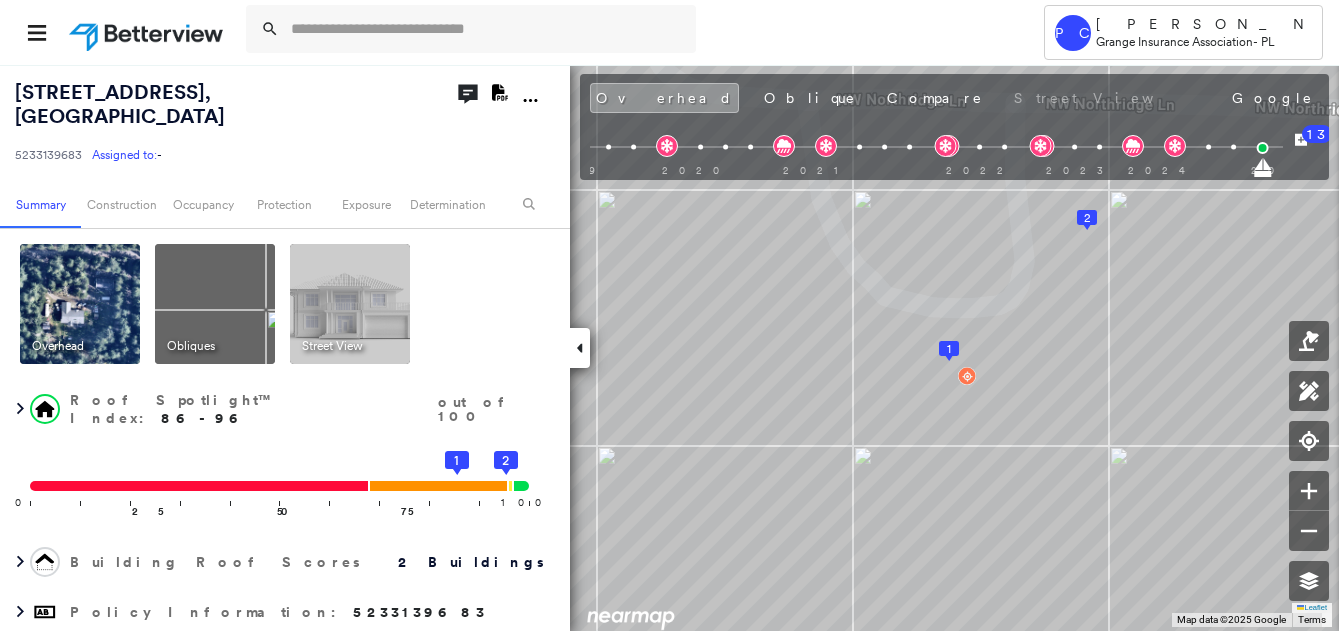 click on "Download PDF Report" 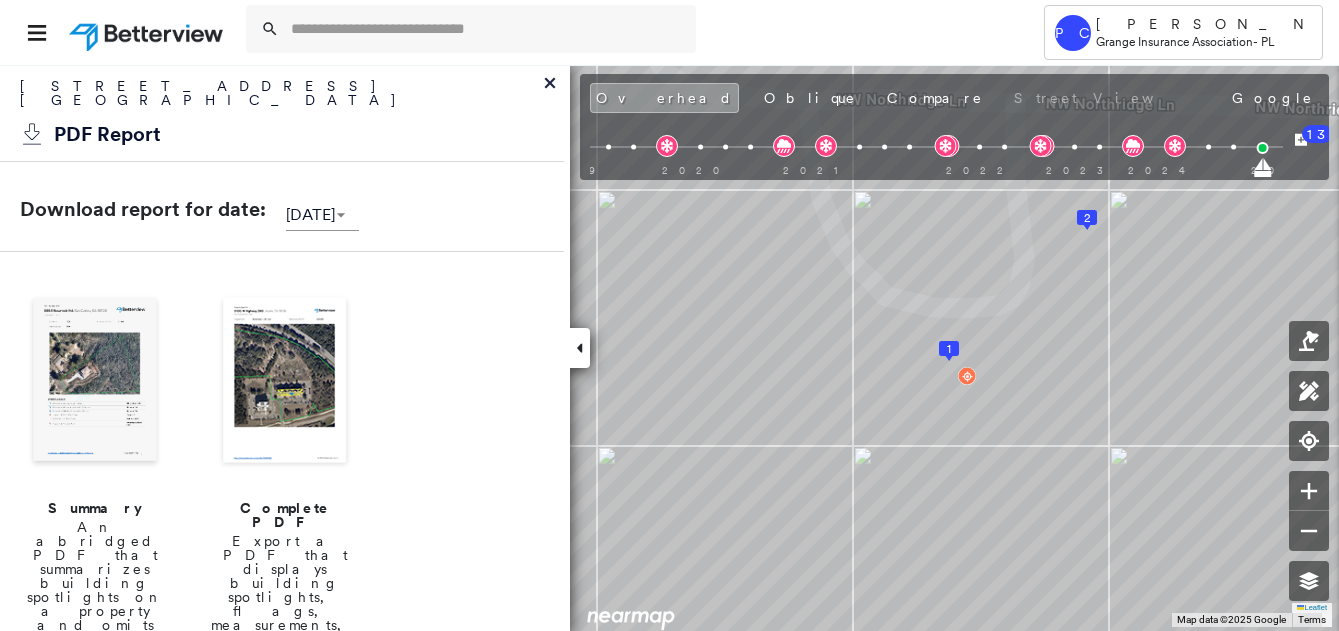 click at bounding box center (95, 382) 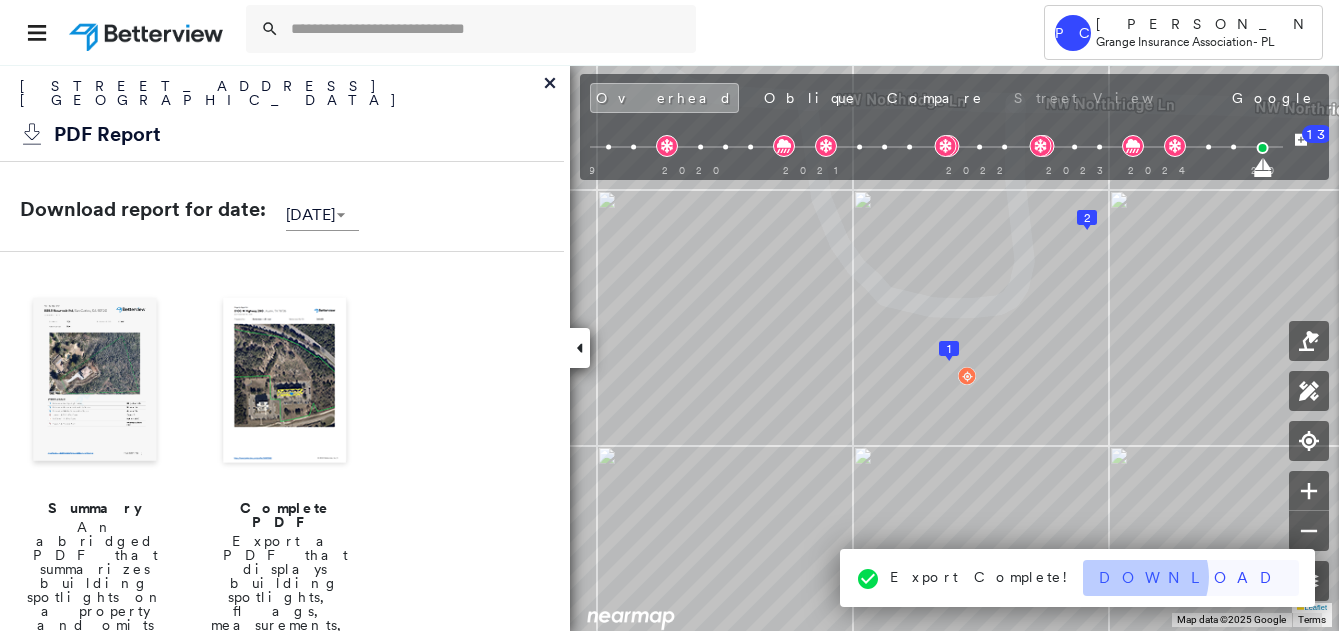 click on "Download" at bounding box center (1191, 578) 